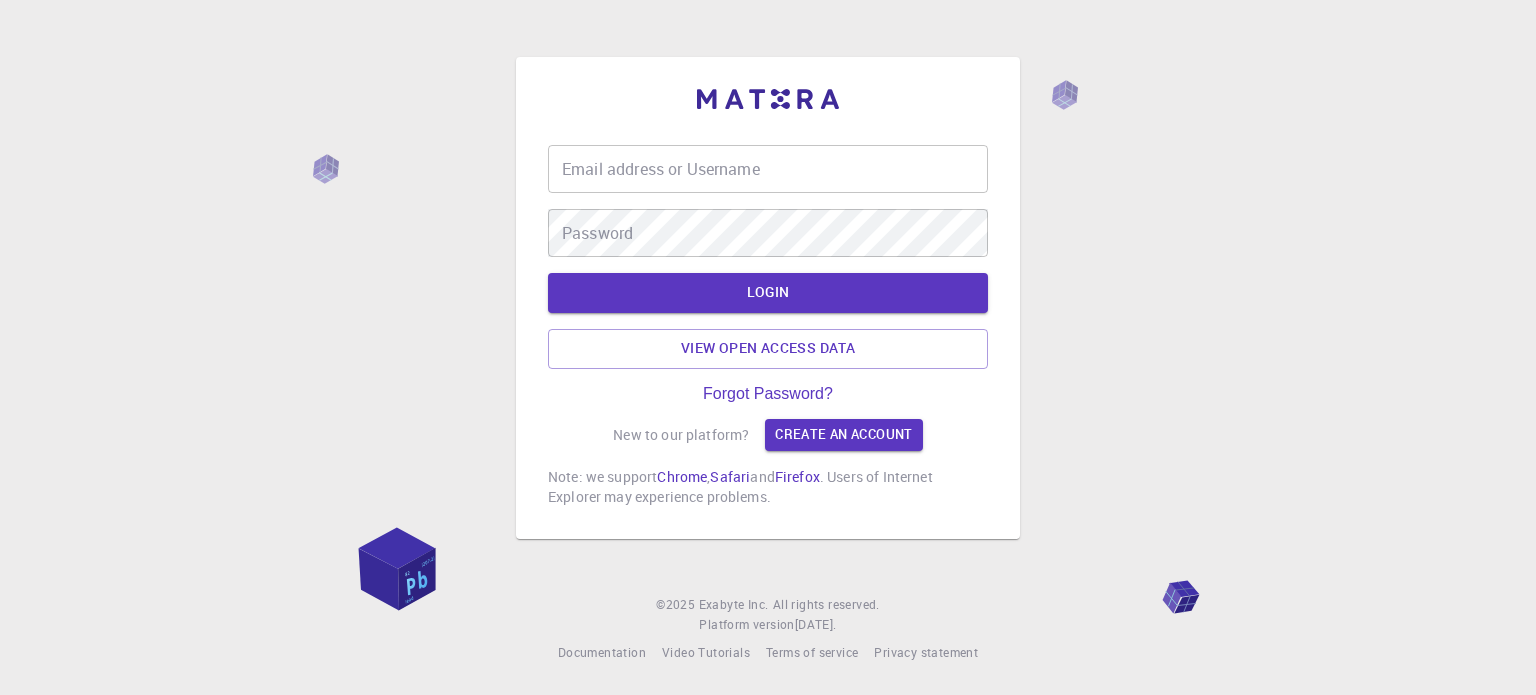 scroll, scrollTop: 0, scrollLeft: 0, axis: both 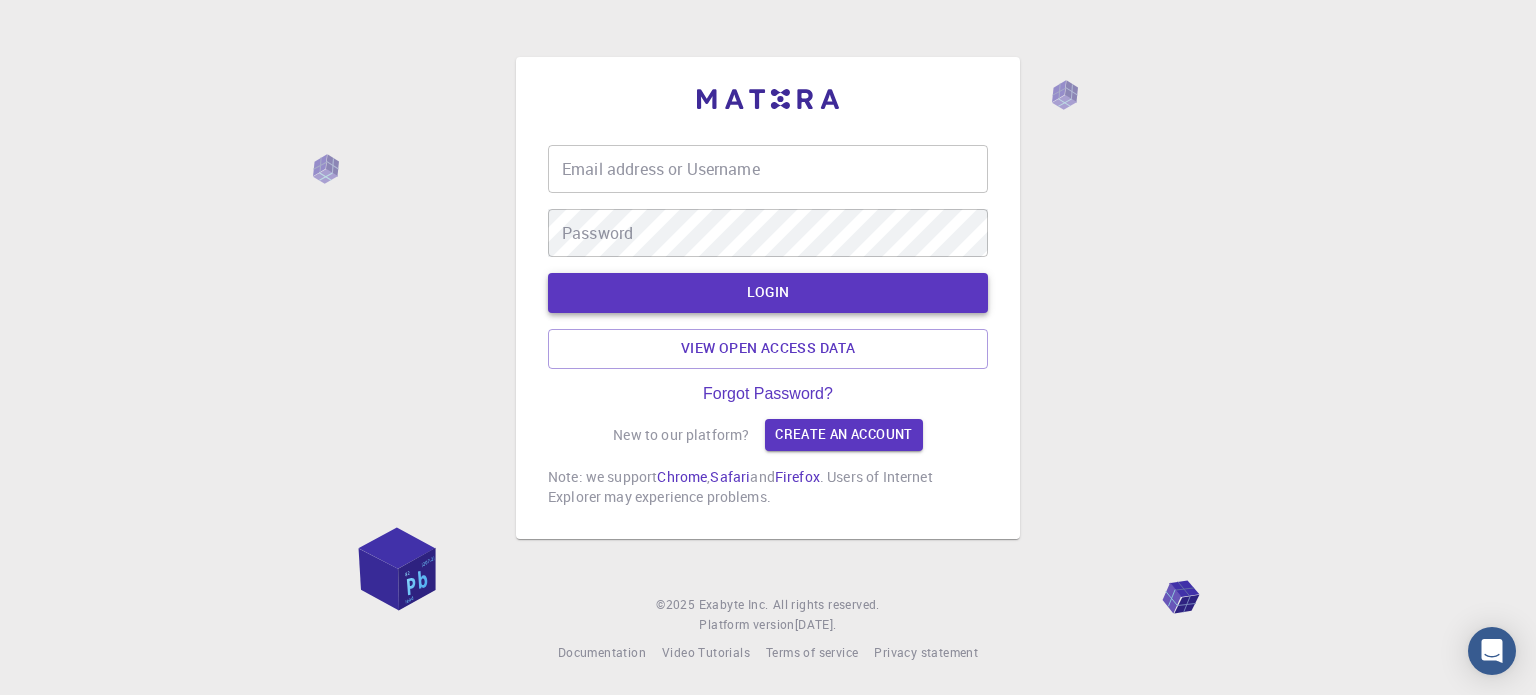 type on "habatch" 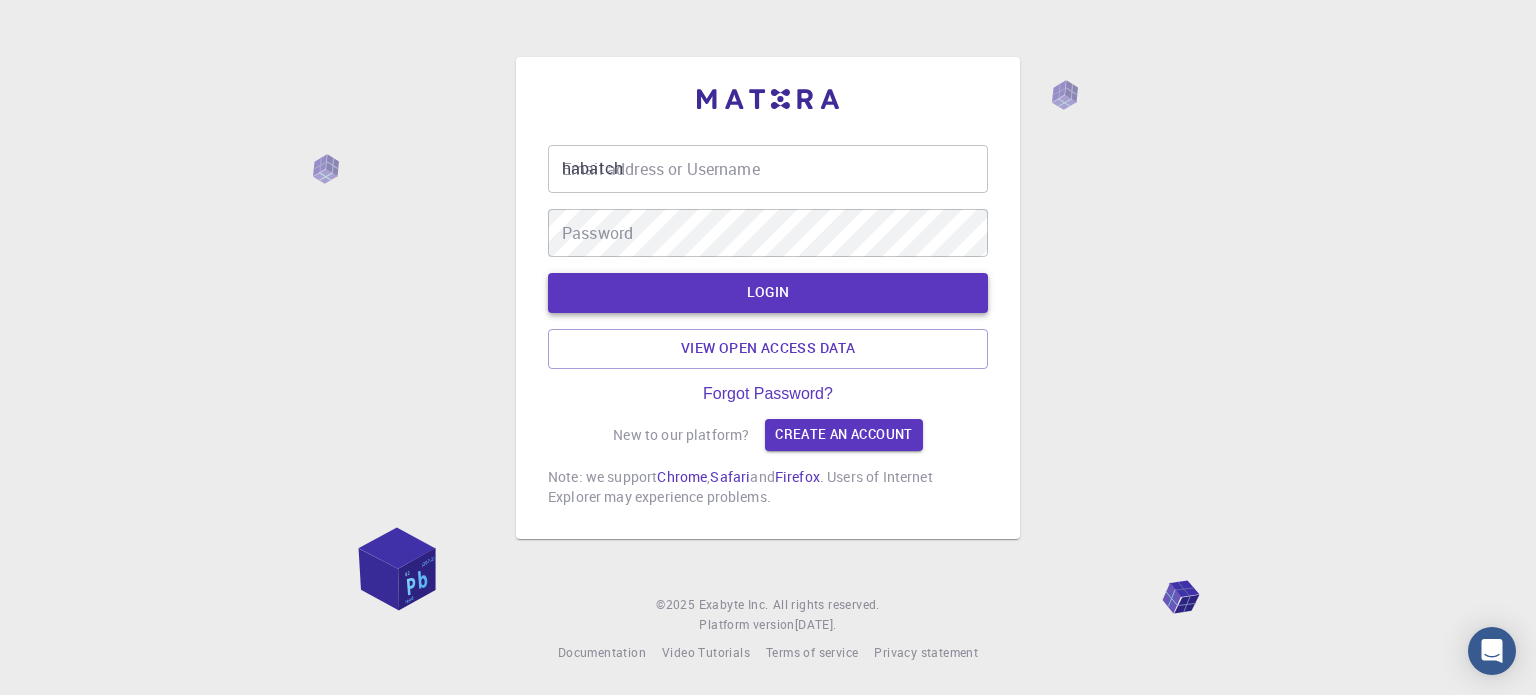click on "LOGIN" at bounding box center [768, 293] 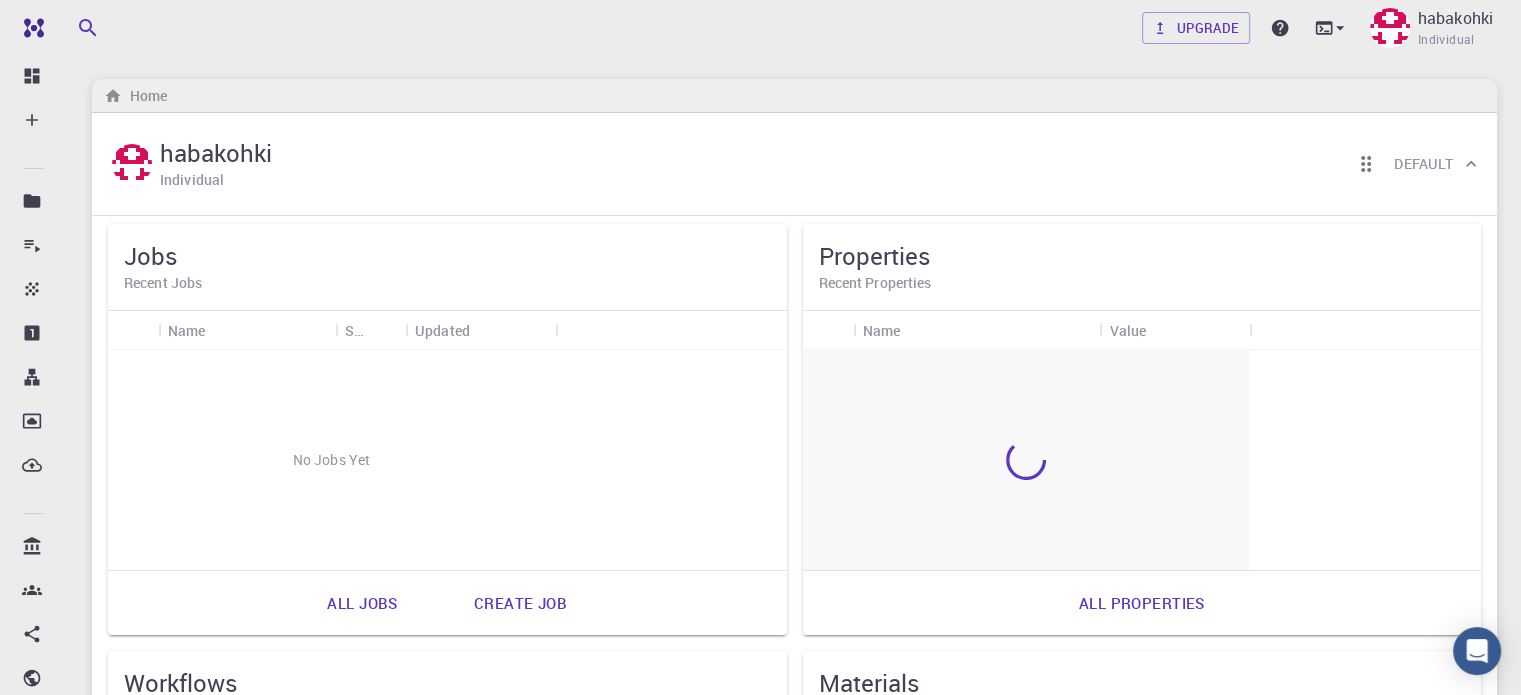 scroll, scrollTop: 0, scrollLeft: 0, axis: both 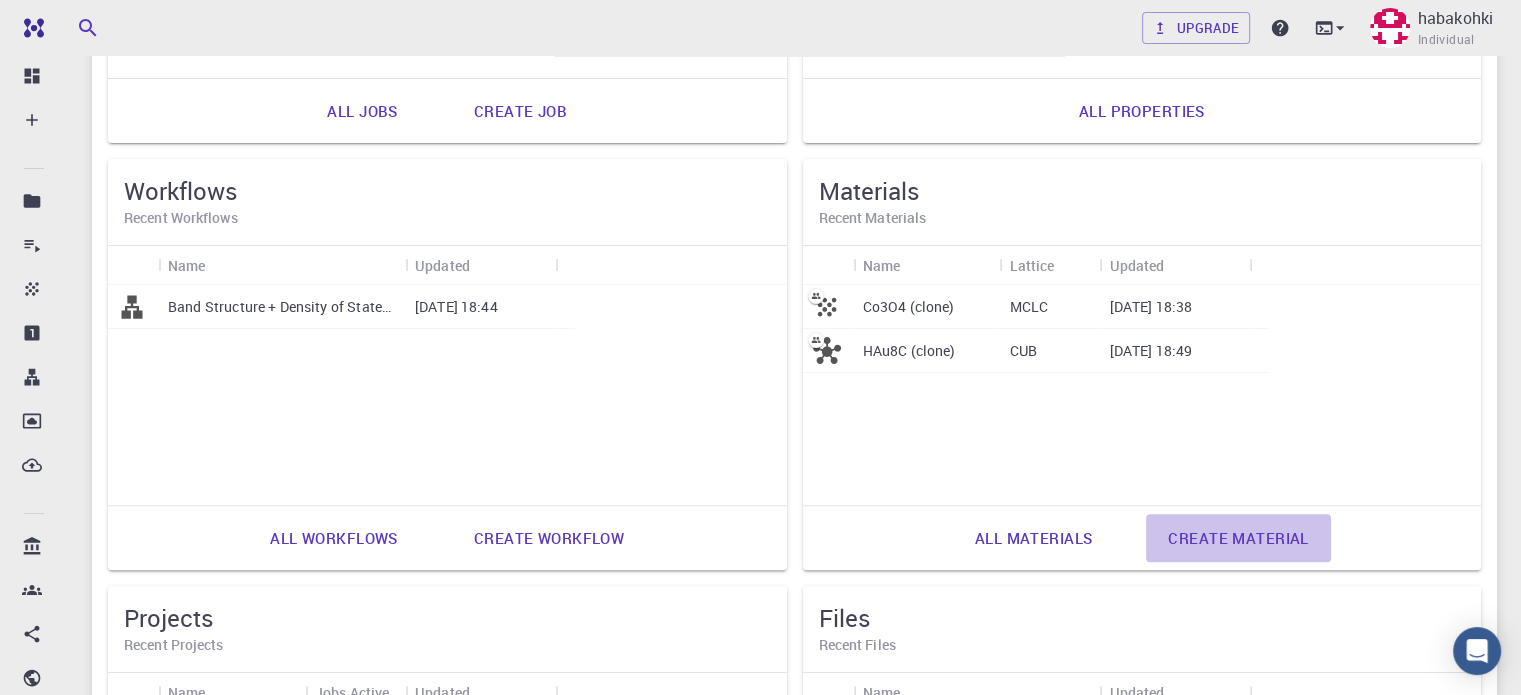 click on "Create material" at bounding box center [1238, 538] 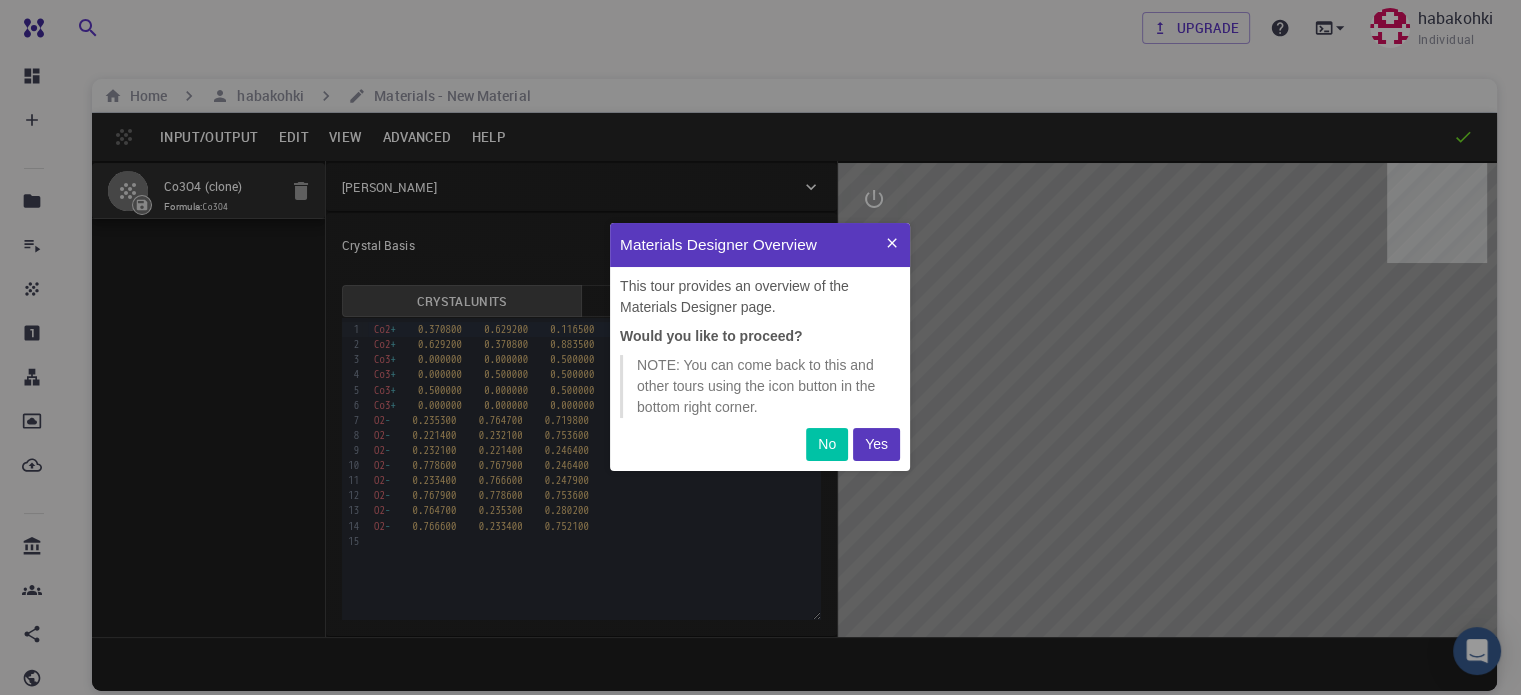 scroll, scrollTop: 0, scrollLeft: 0, axis: both 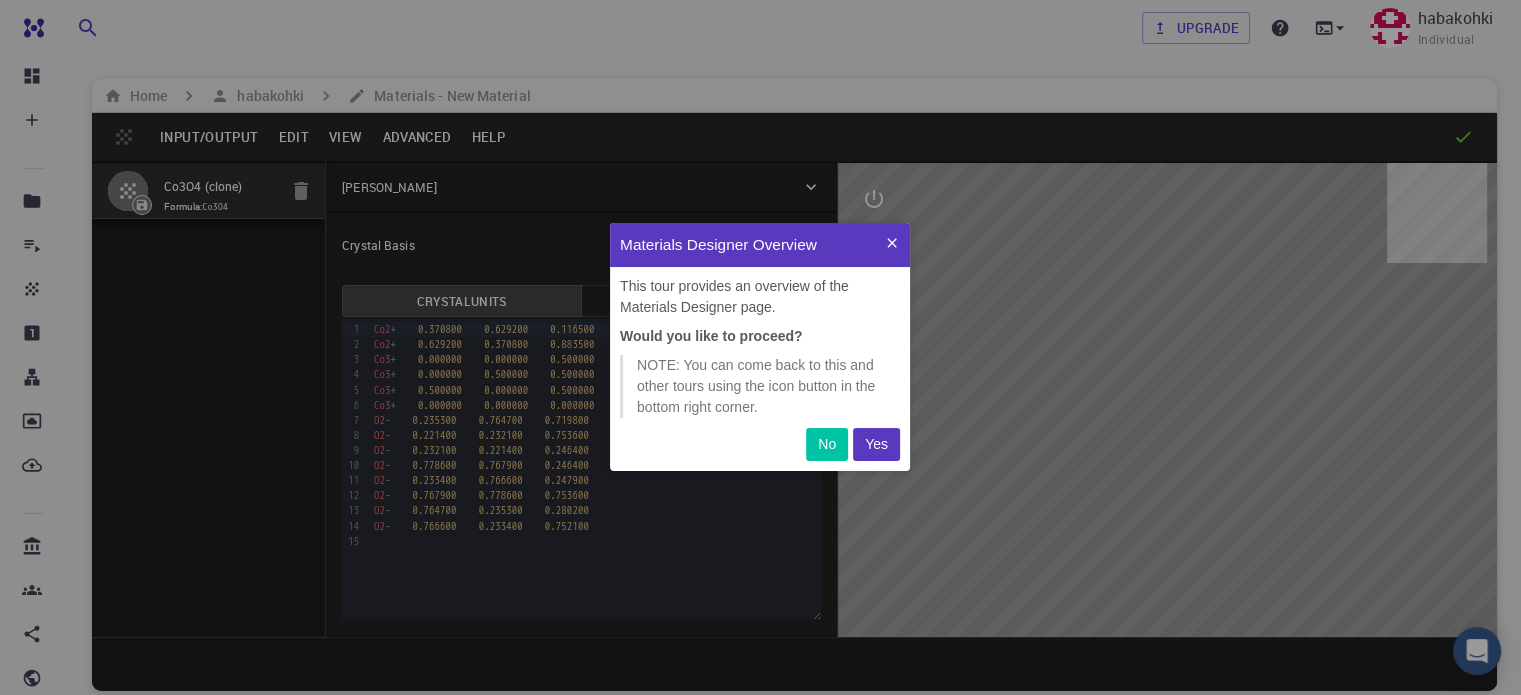 click on "No" at bounding box center (827, 444) 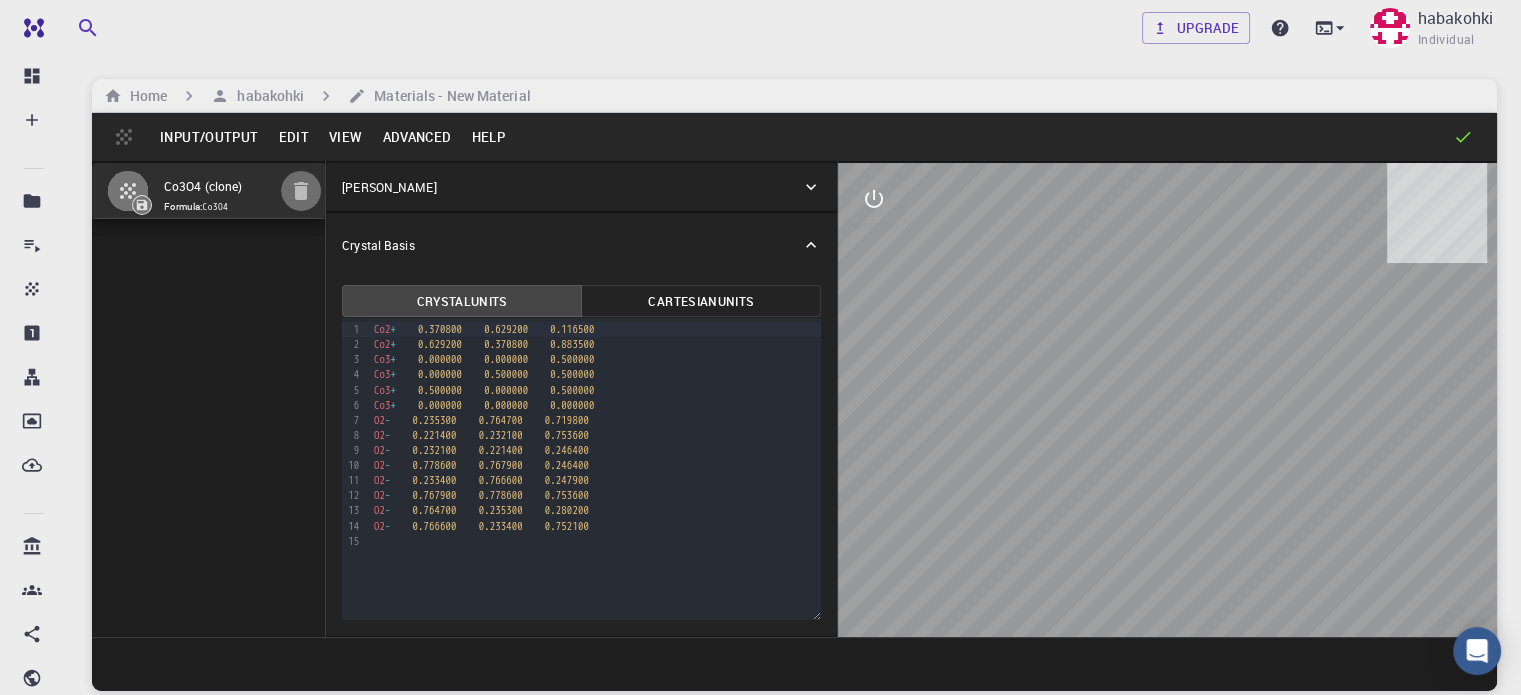 click 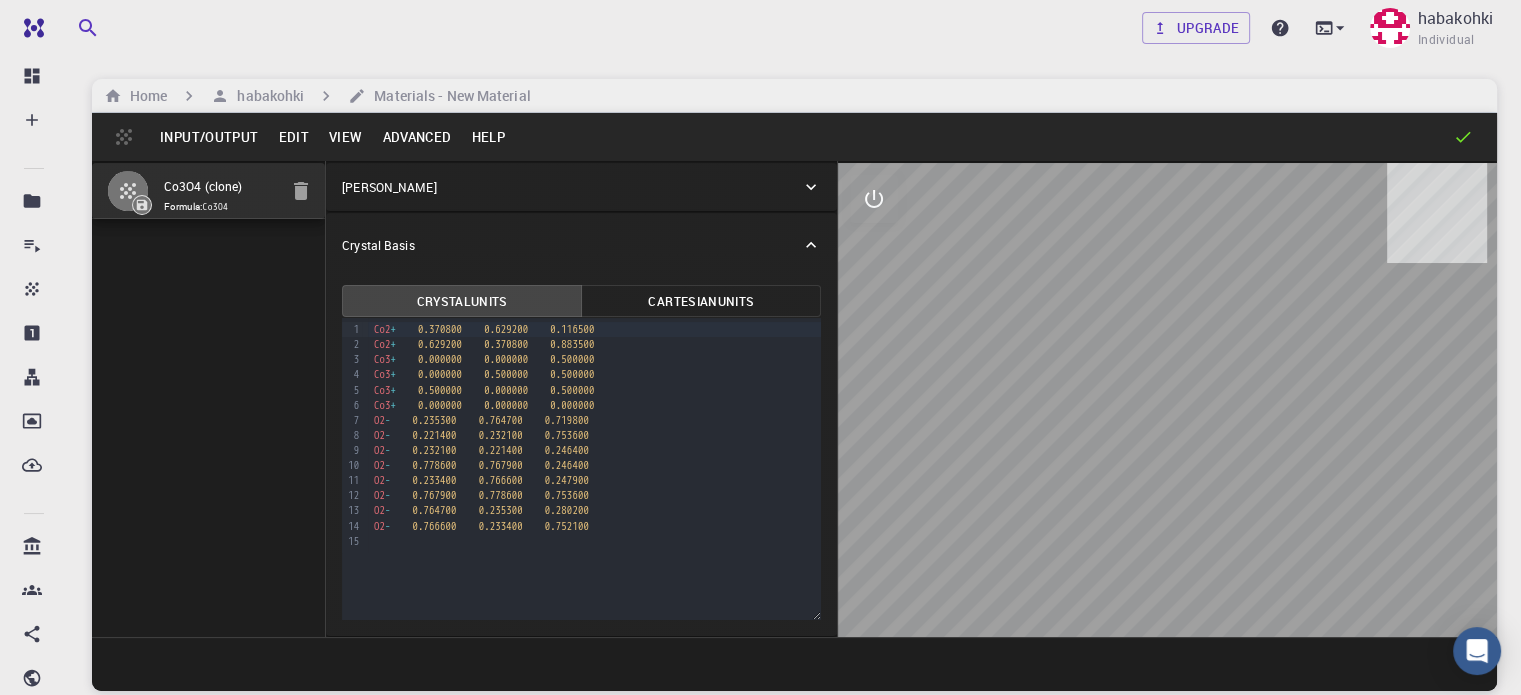drag, startPoint x: 180, startPoint y: 311, endPoint x: 146, endPoint y: 295, distance: 37.576588 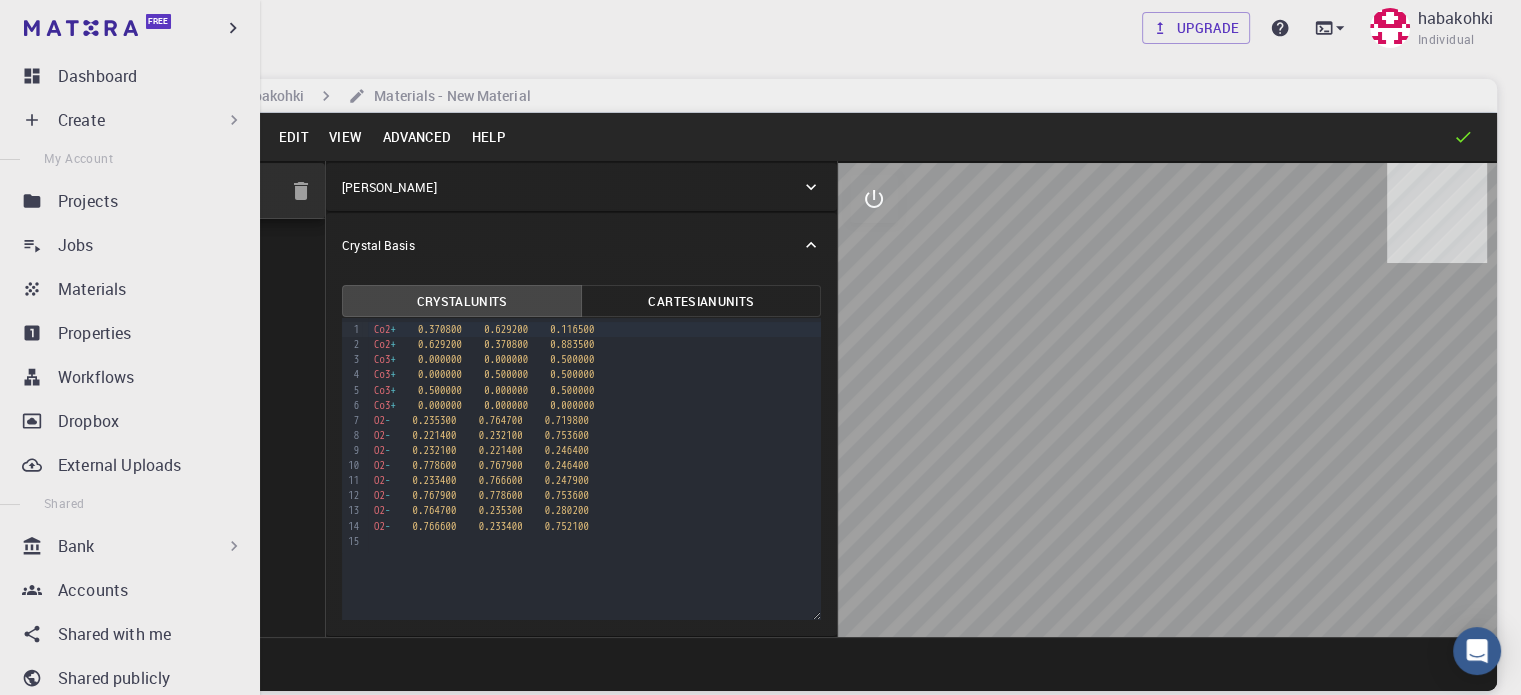 click on "Create" at bounding box center [81, 120] 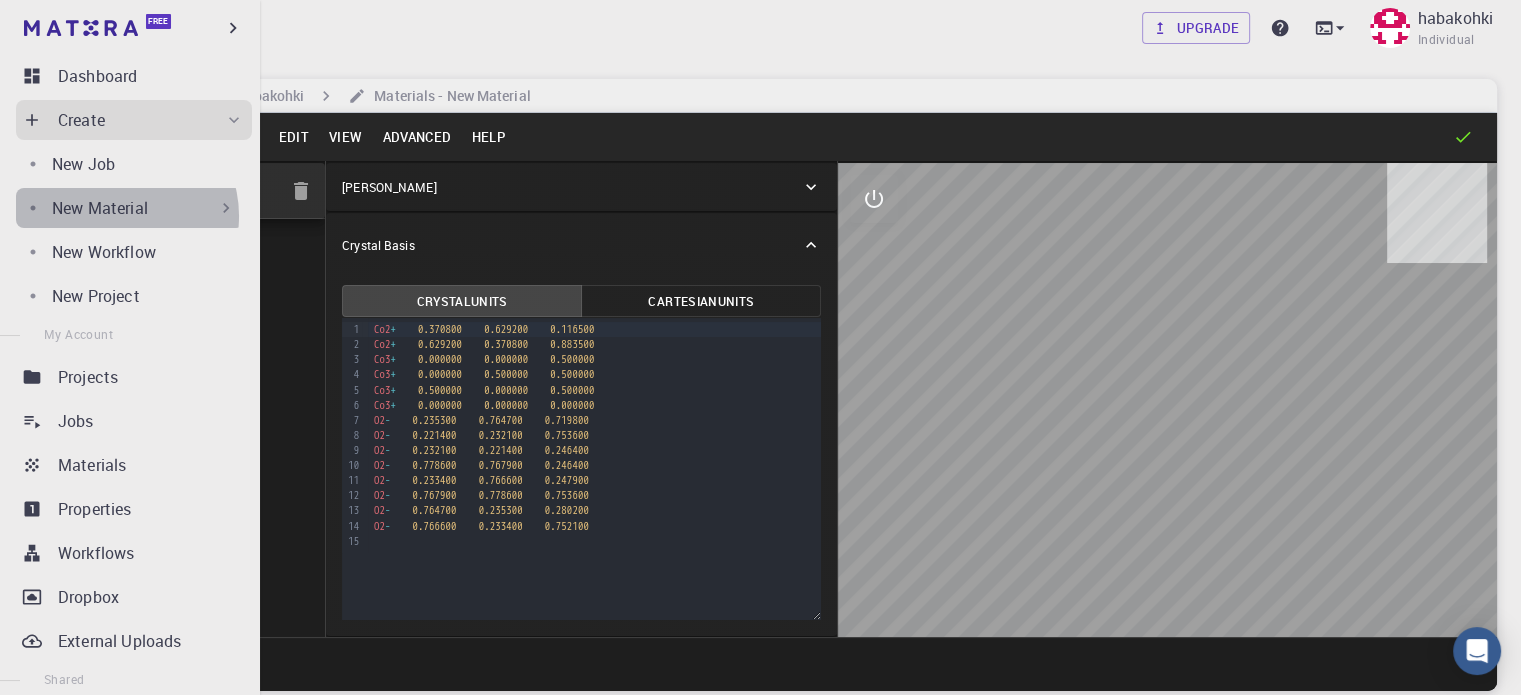 click on "New Material" at bounding box center [100, 208] 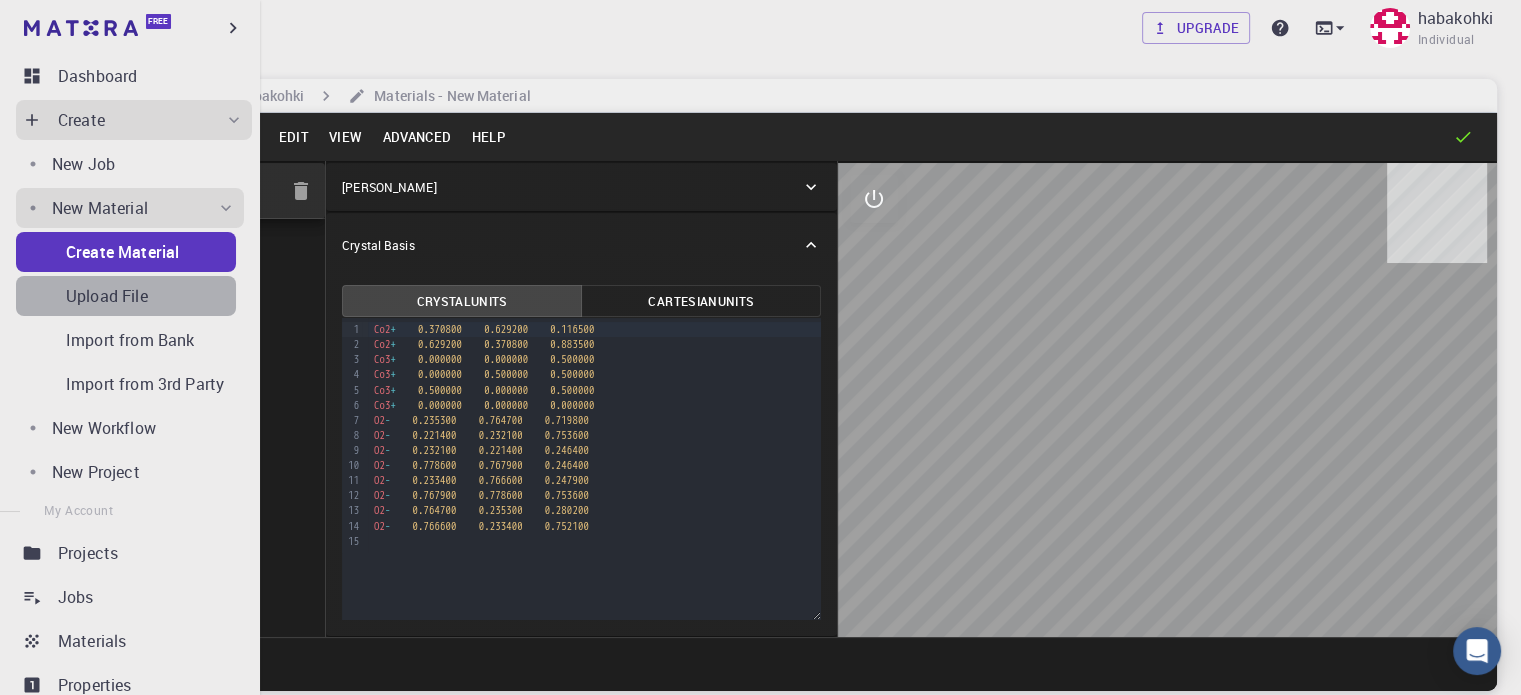 click on "Upload File" at bounding box center [107, 296] 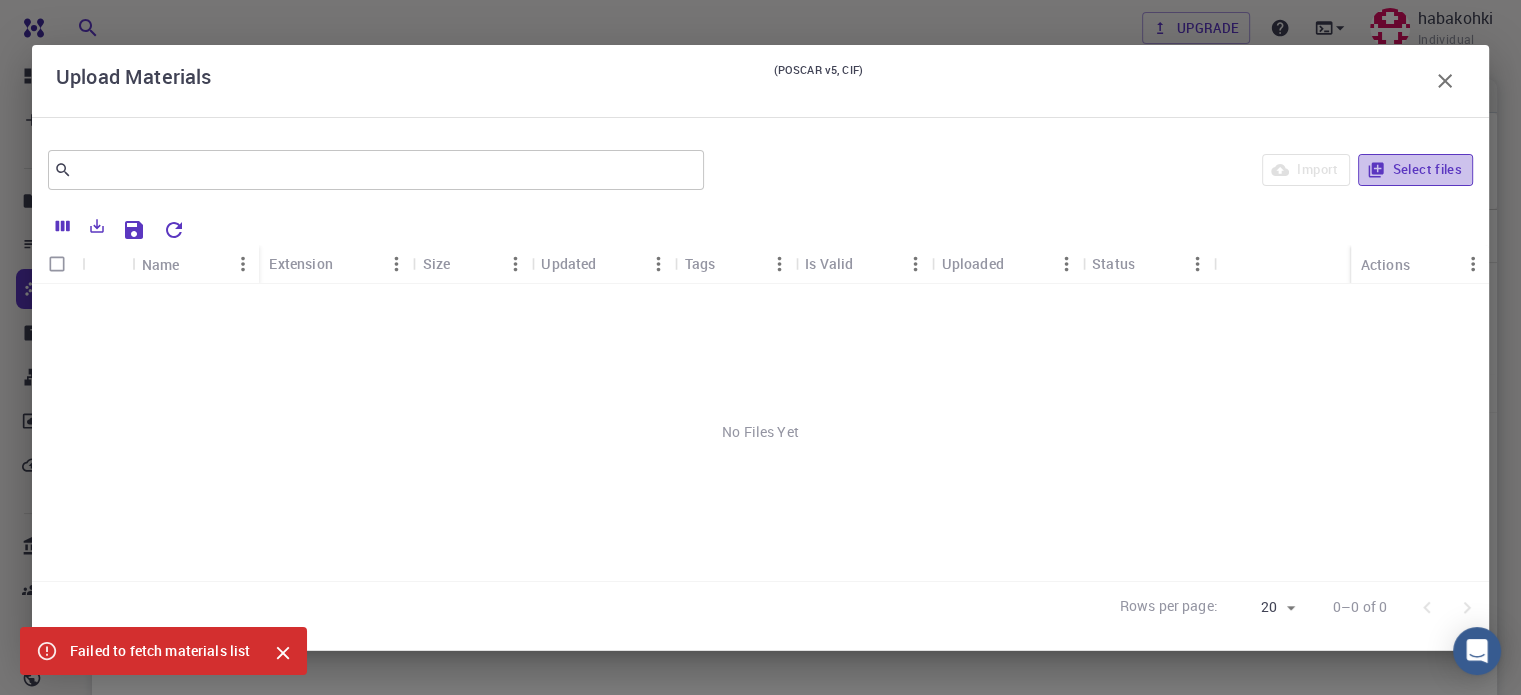 click on "Select files" at bounding box center (1415, 170) 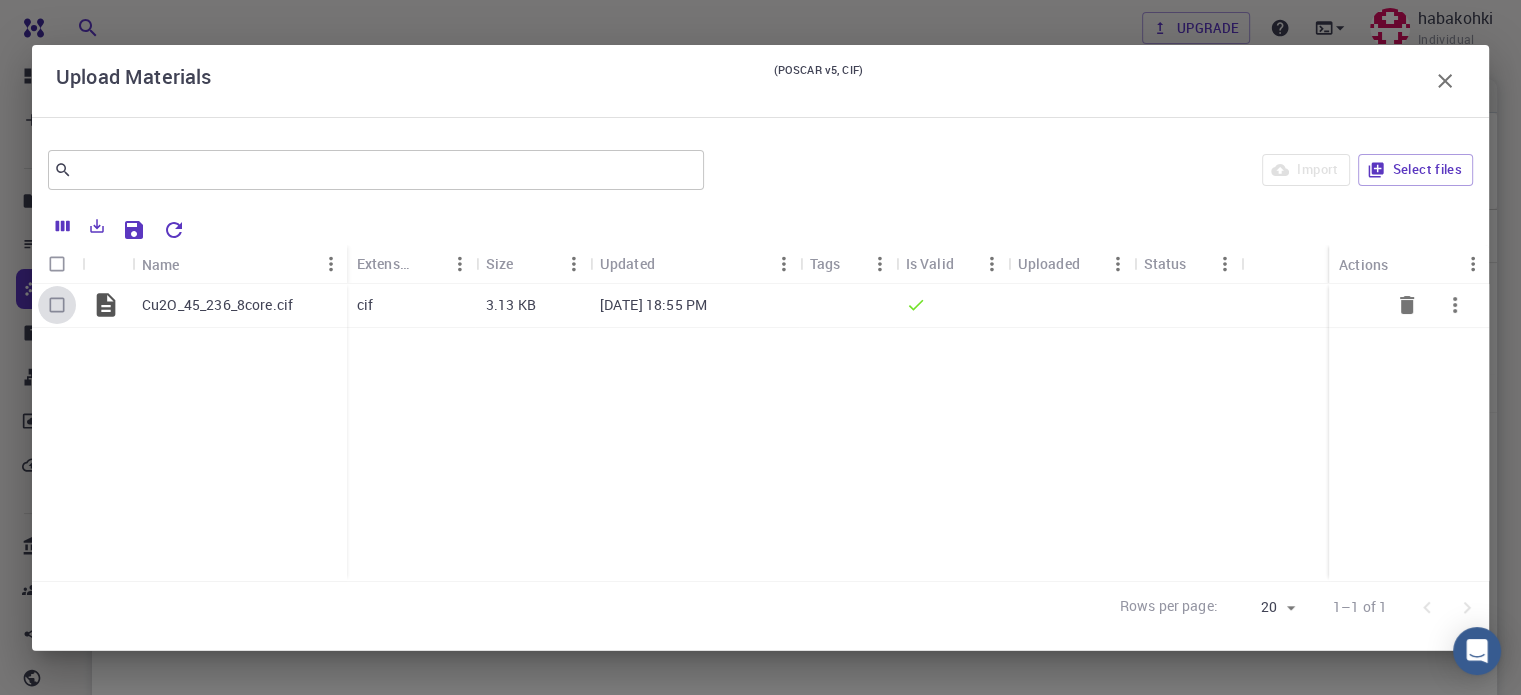 click at bounding box center [57, 305] 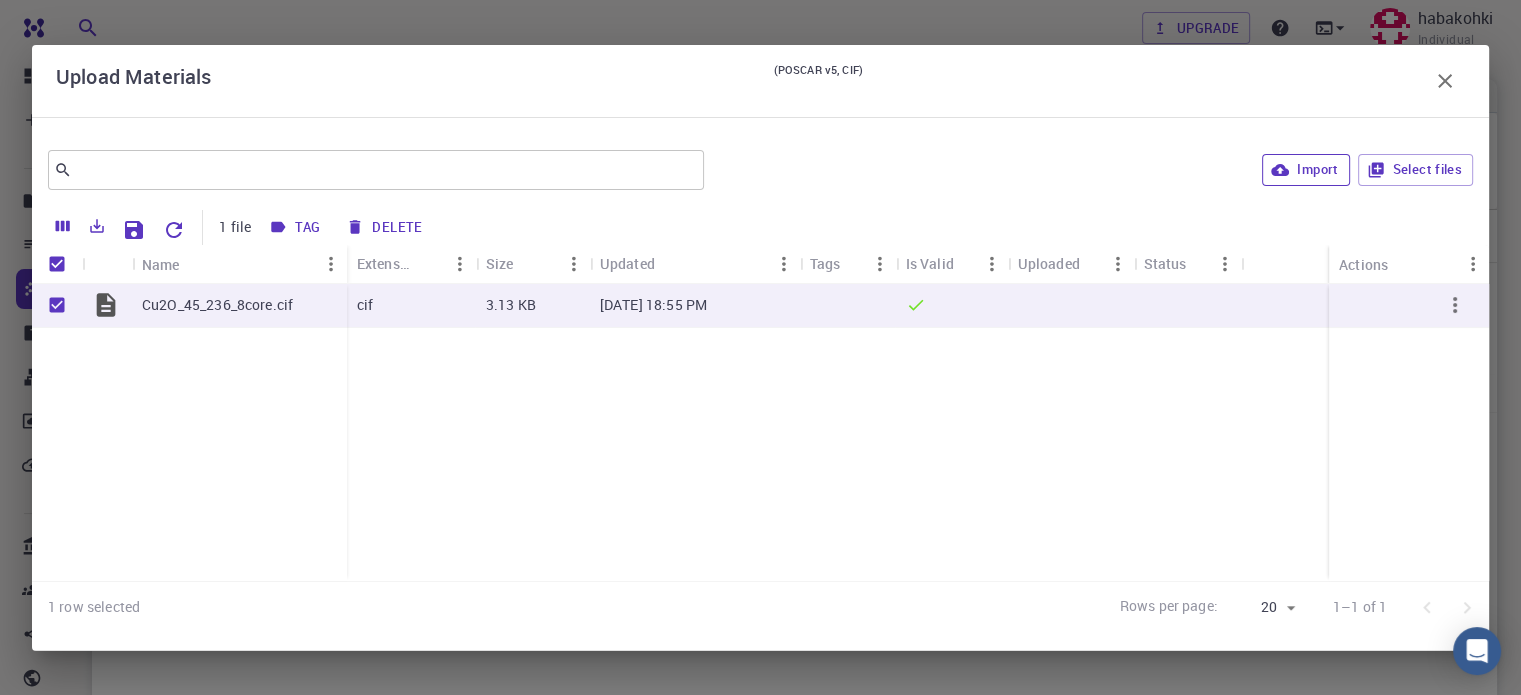 click on "Import" at bounding box center (1305, 170) 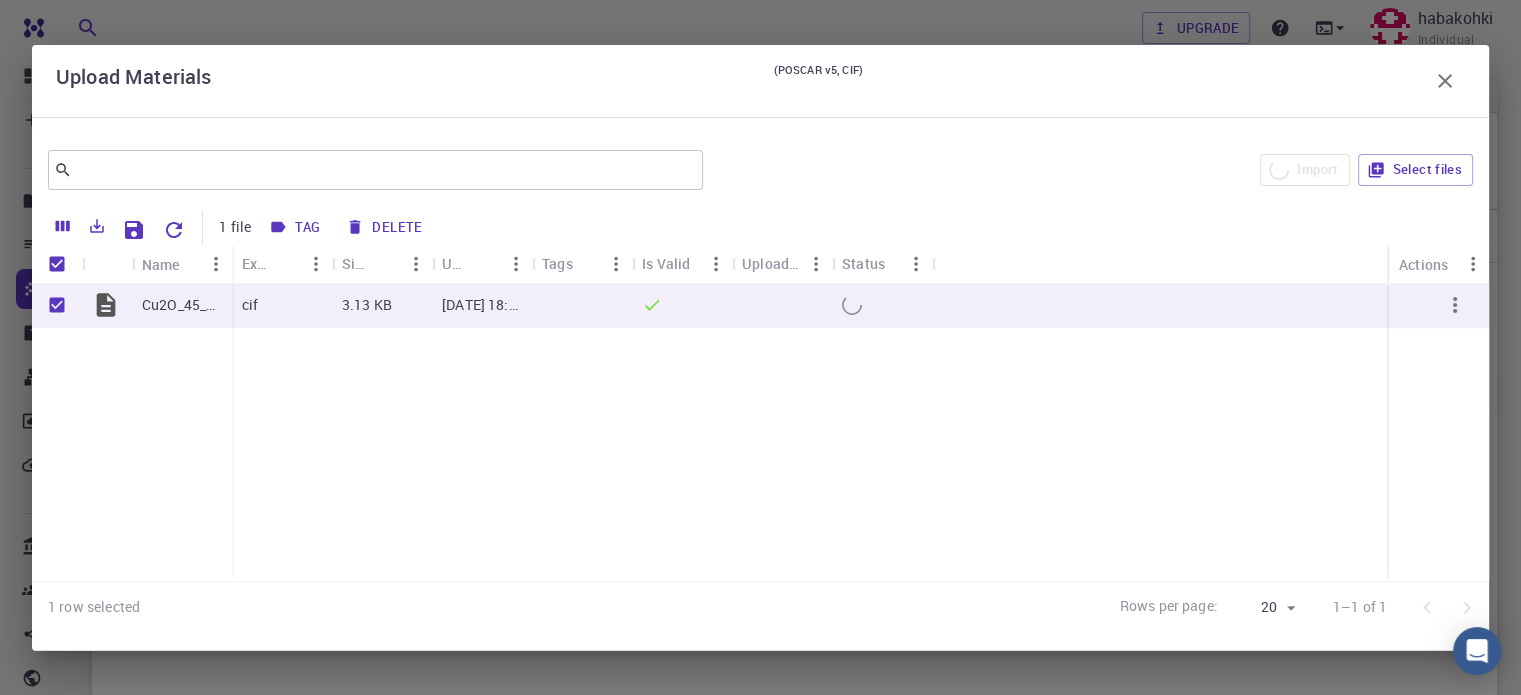 checkbox on "false" 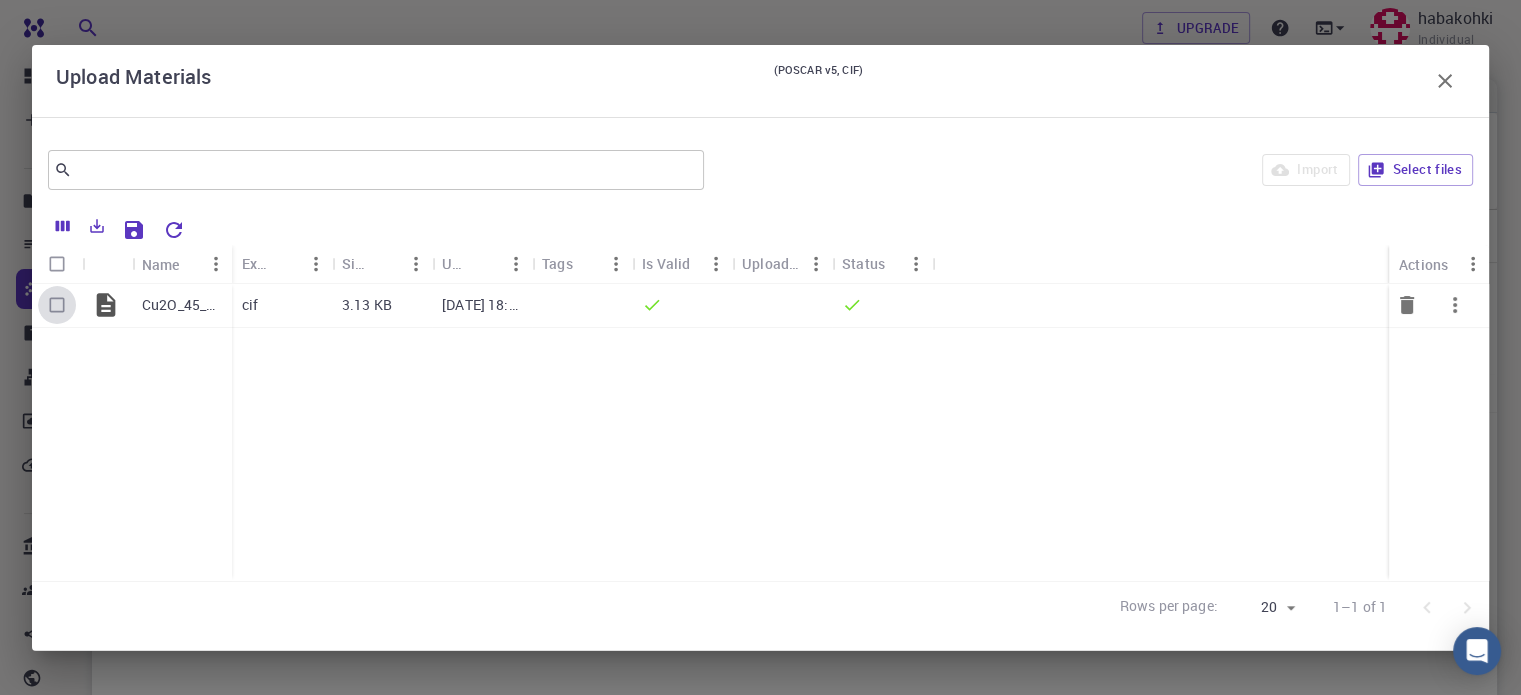 click at bounding box center [57, 305] 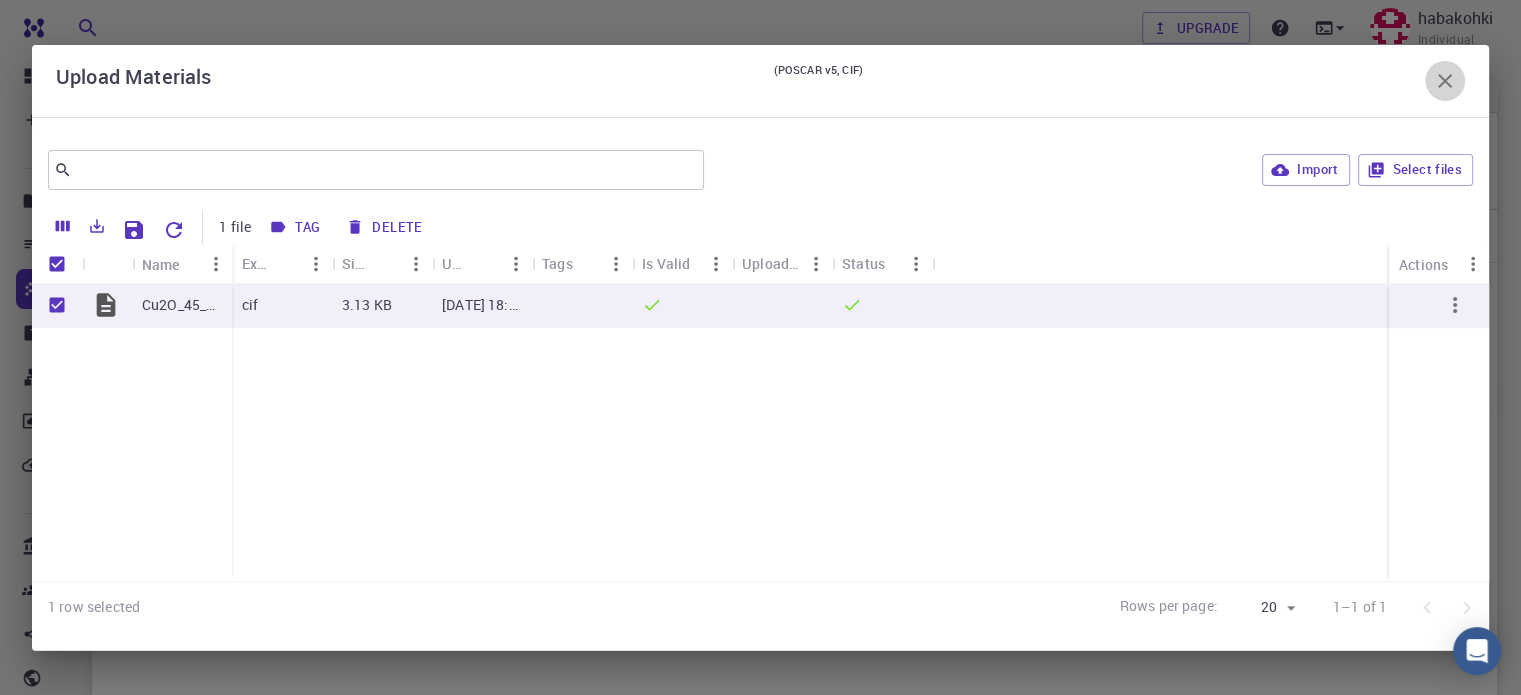 click at bounding box center [1445, 81] 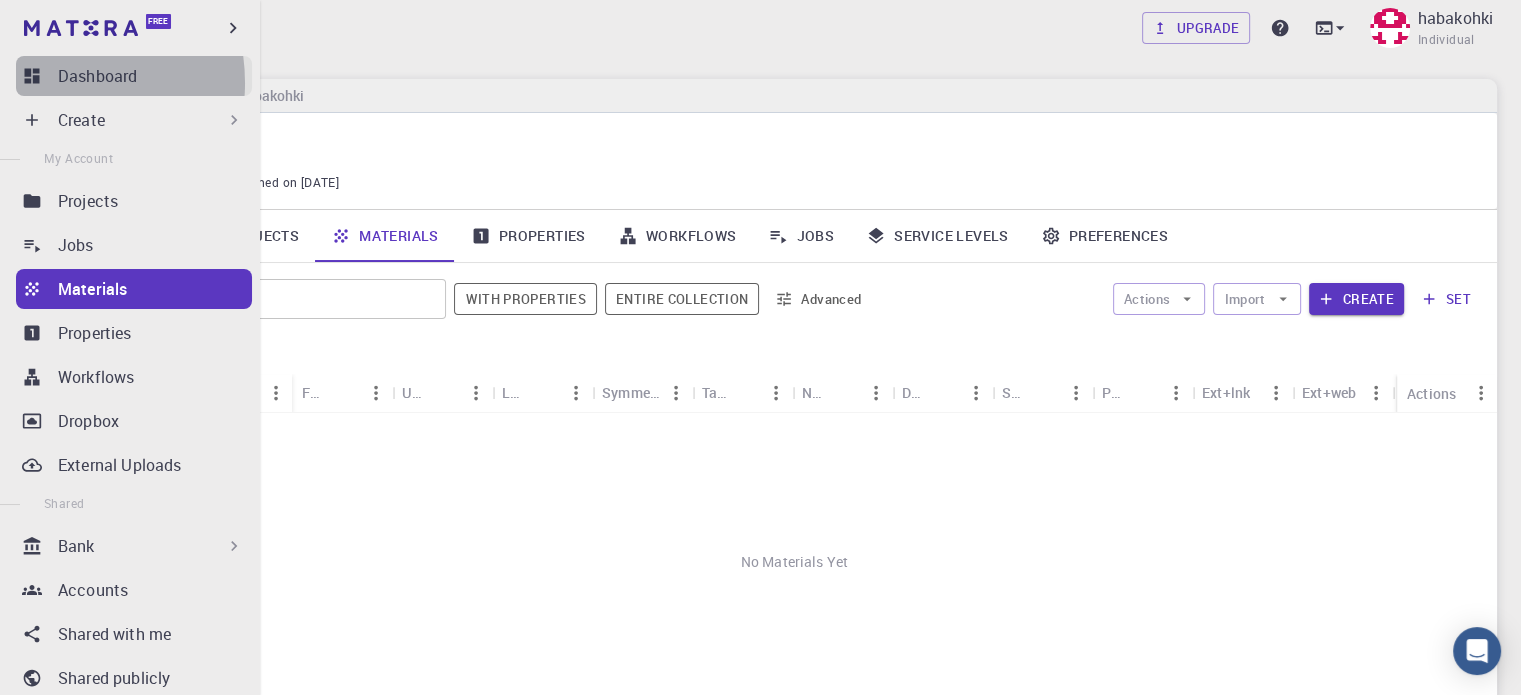 click on "Dashboard" at bounding box center (134, 76) 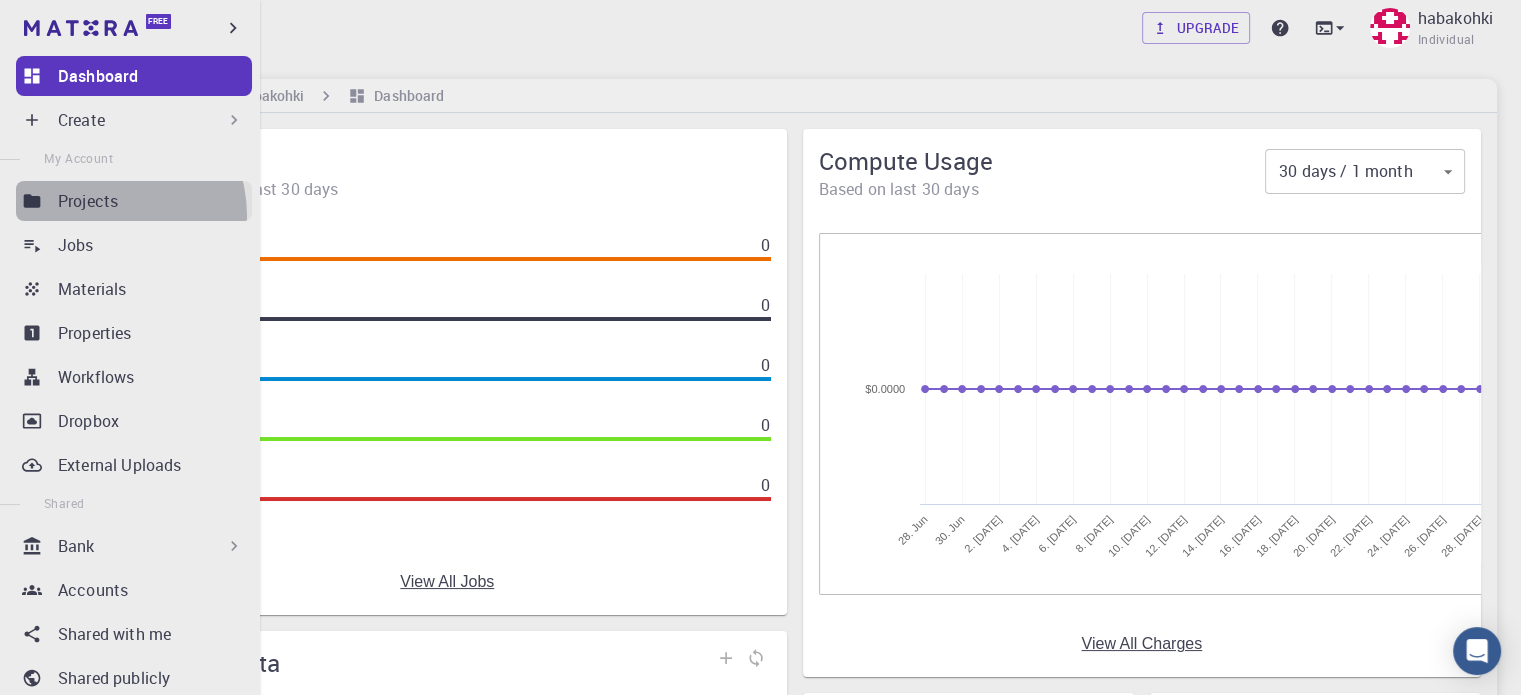 click on "Projects" at bounding box center [134, 201] 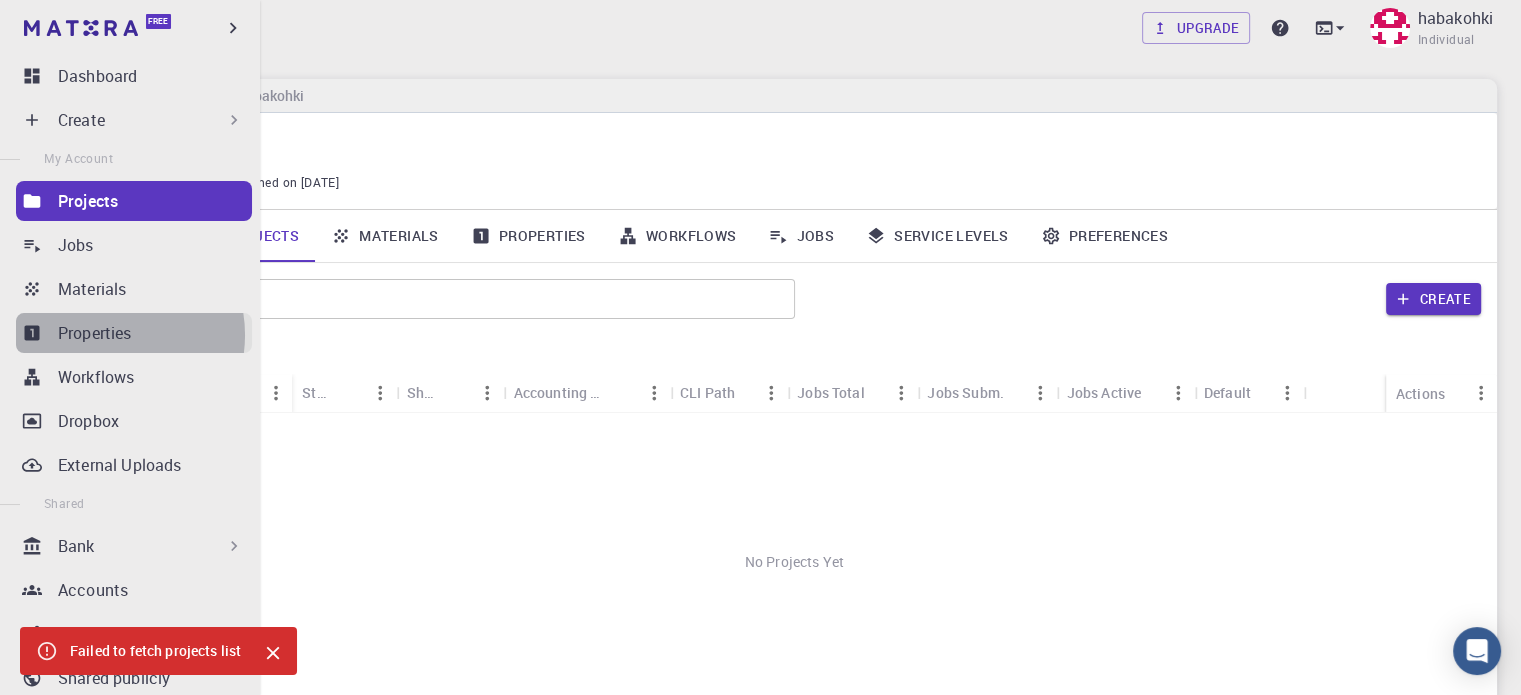 click on "Properties" at bounding box center (95, 333) 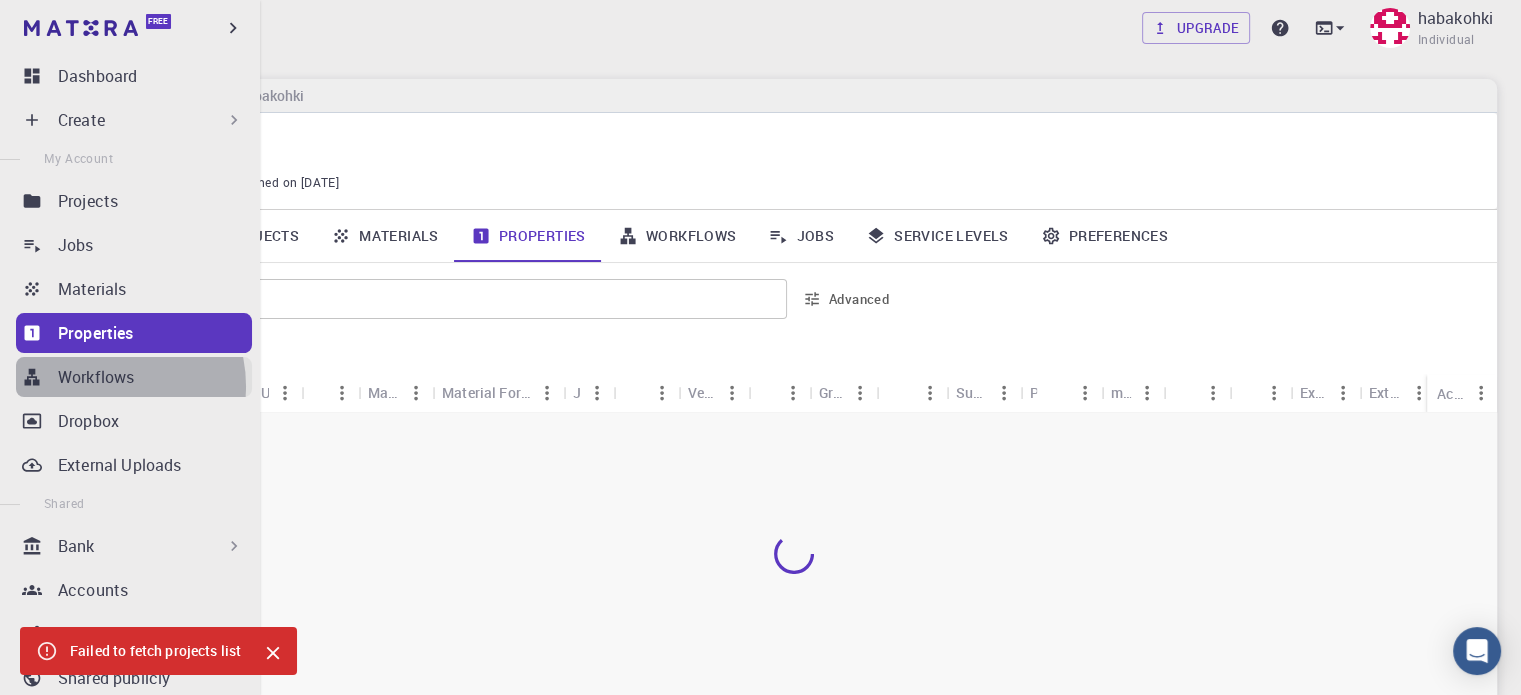 click on "Workflows" at bounding box center (96, 377) 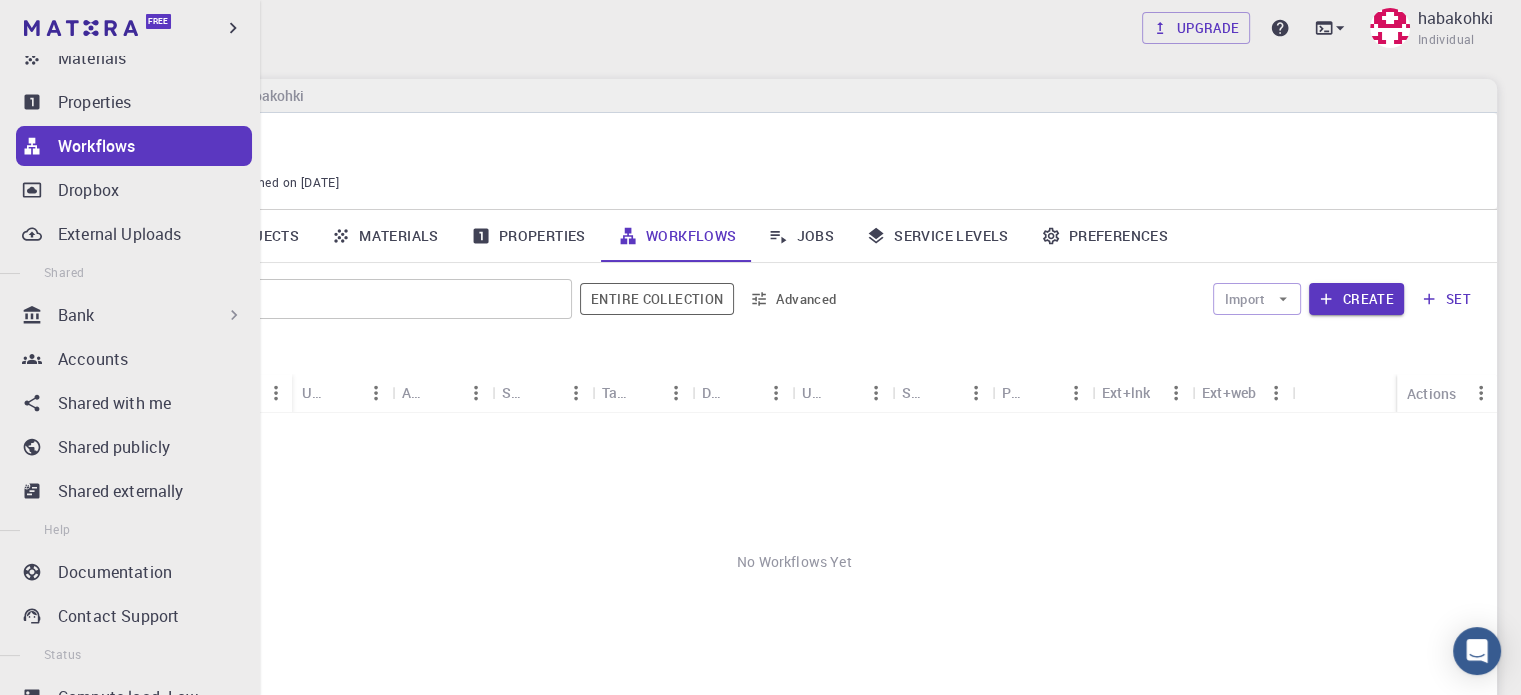 scroll, scrollTop: 232, scrollLeft: 0, axis: vertical 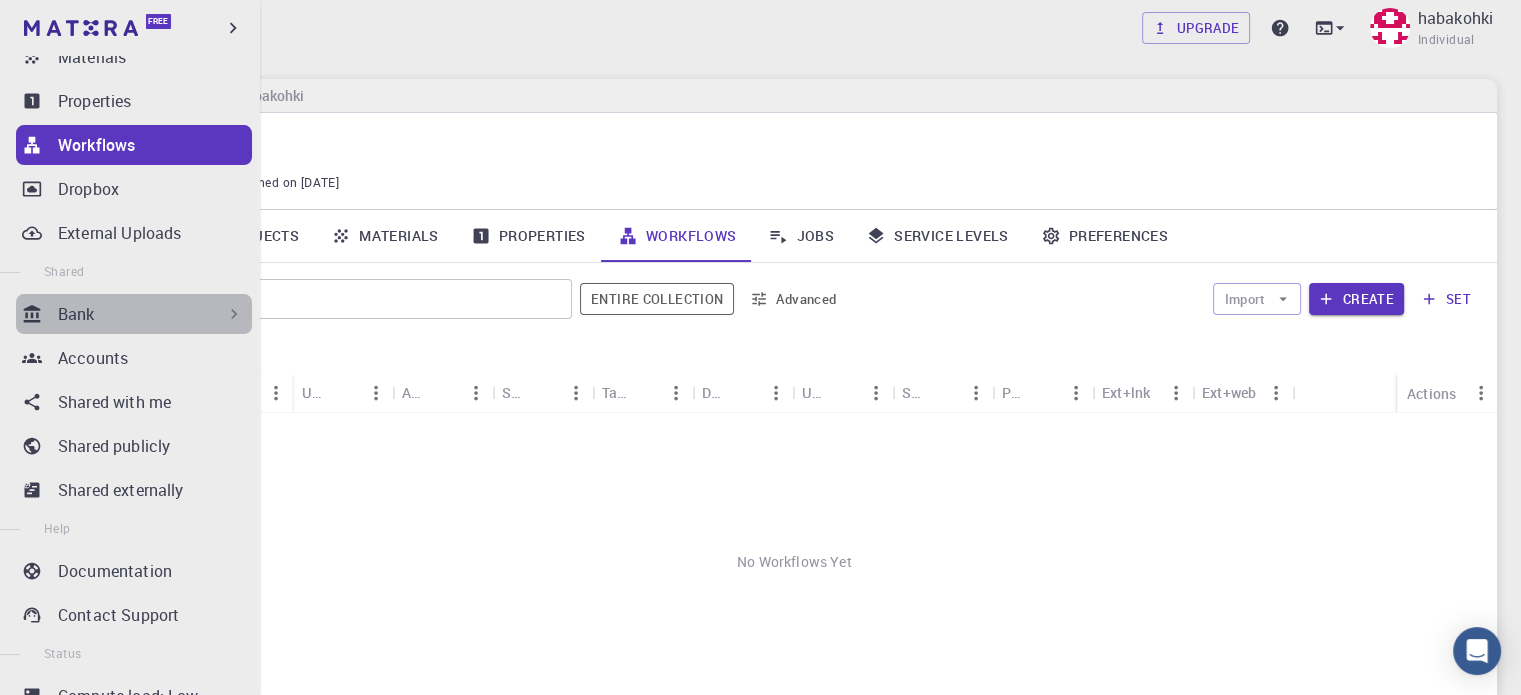 click on "Bank" at bounding box center (134, 314) 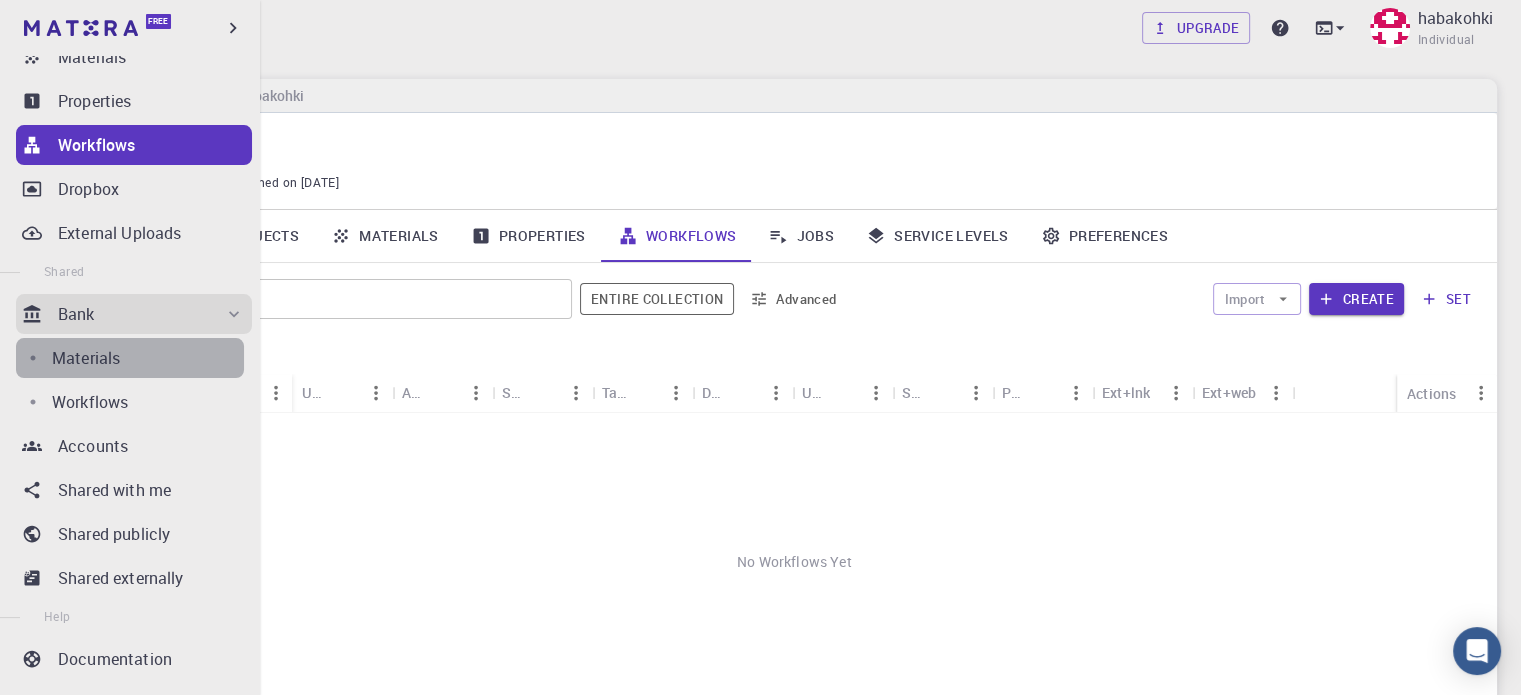 click on "Materials" at bounding box center (148, 358) 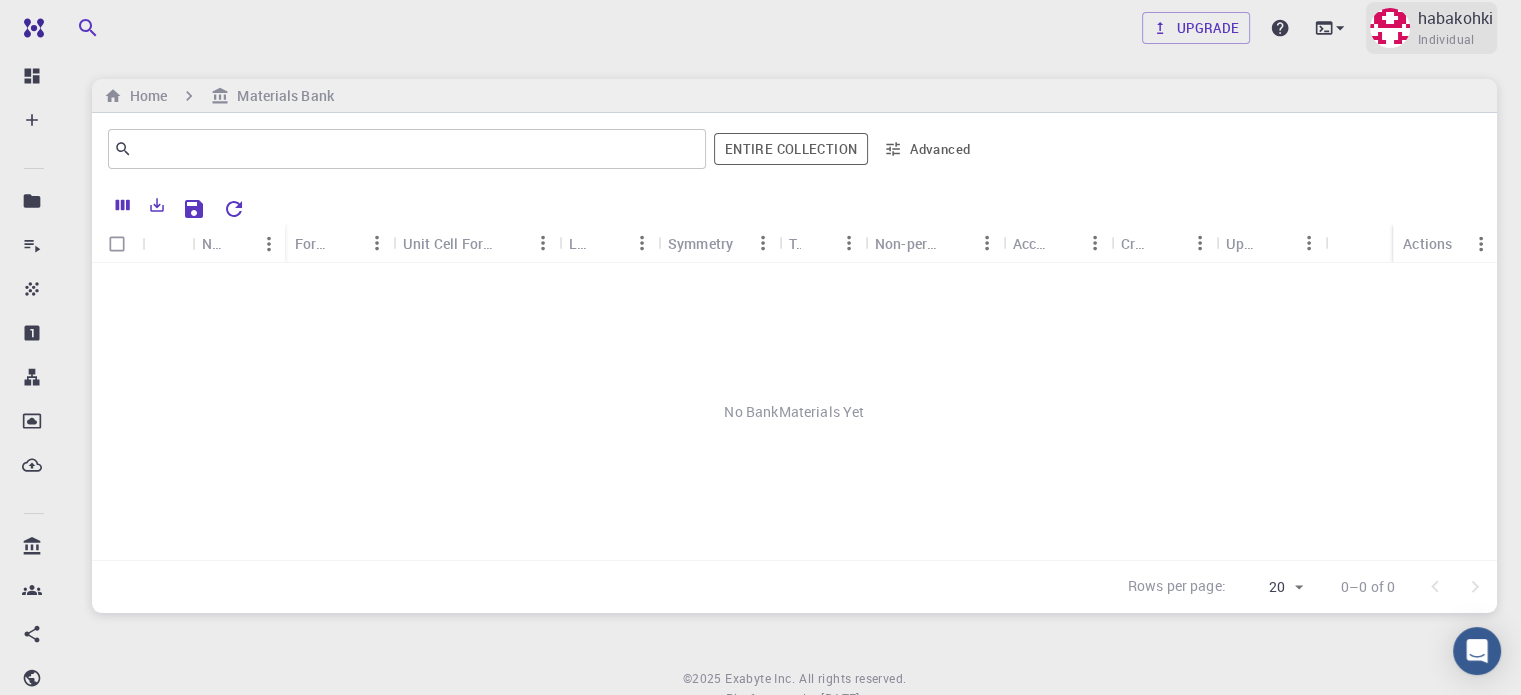 click on "habakohki Individual" at bounding box center [1431, 28] 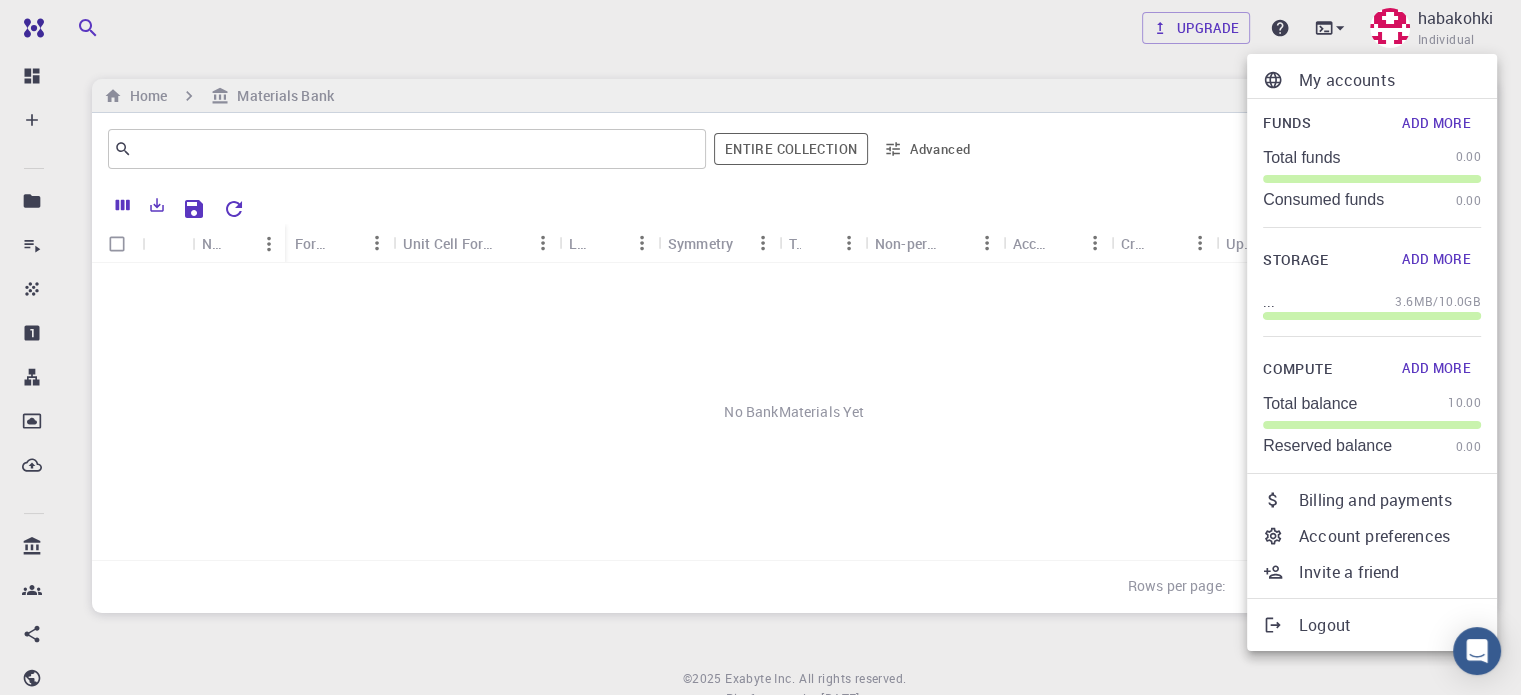 click at bounding box center (760, 347) 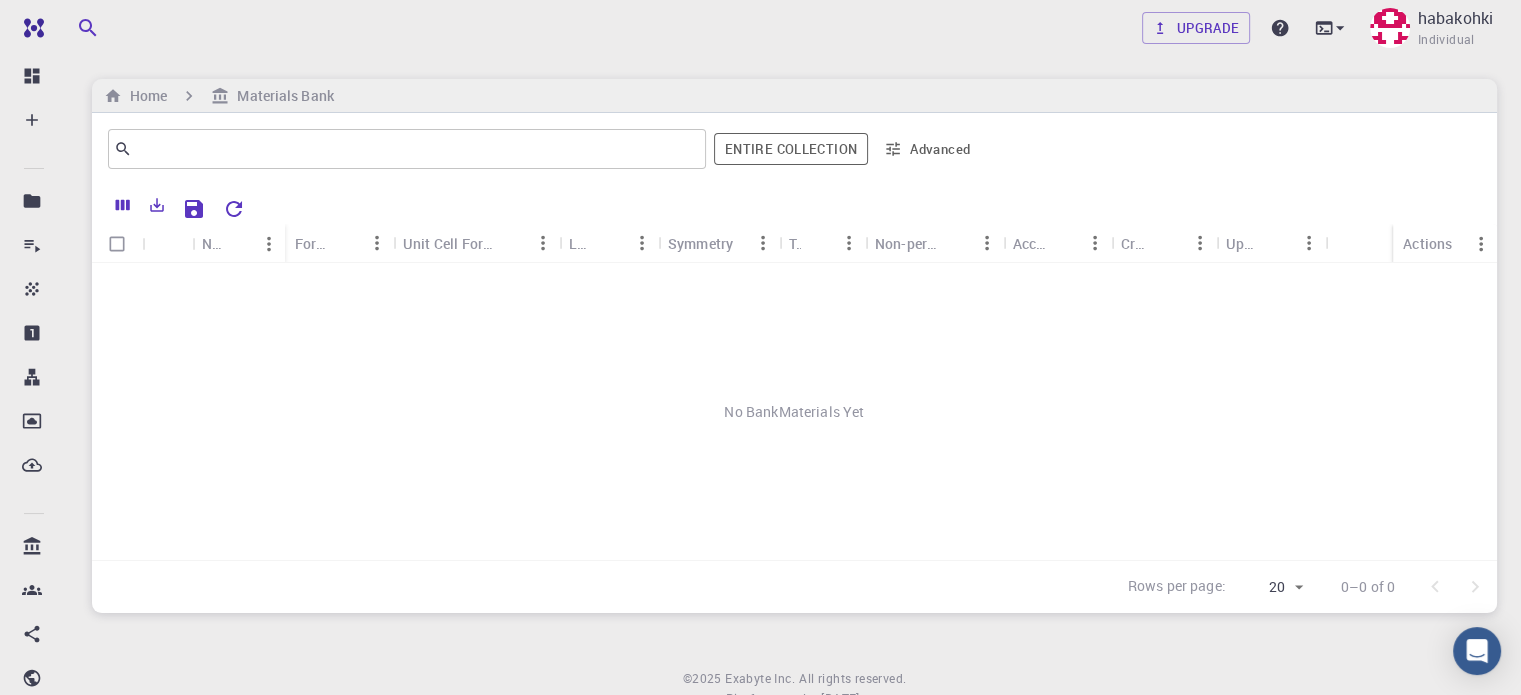 click at bounding box center (73, 28) 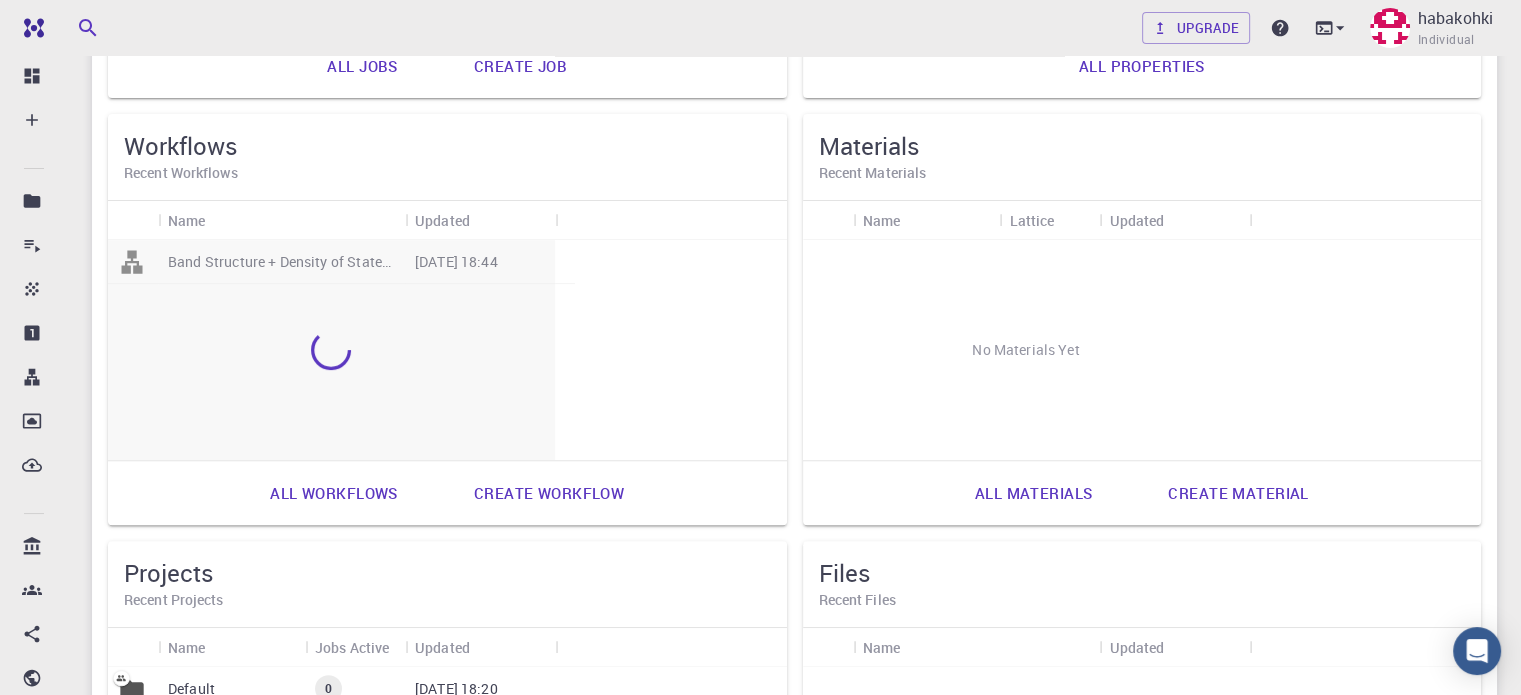 scroll, scrollTop: 536, scrollLeft: 0, axis: vertical 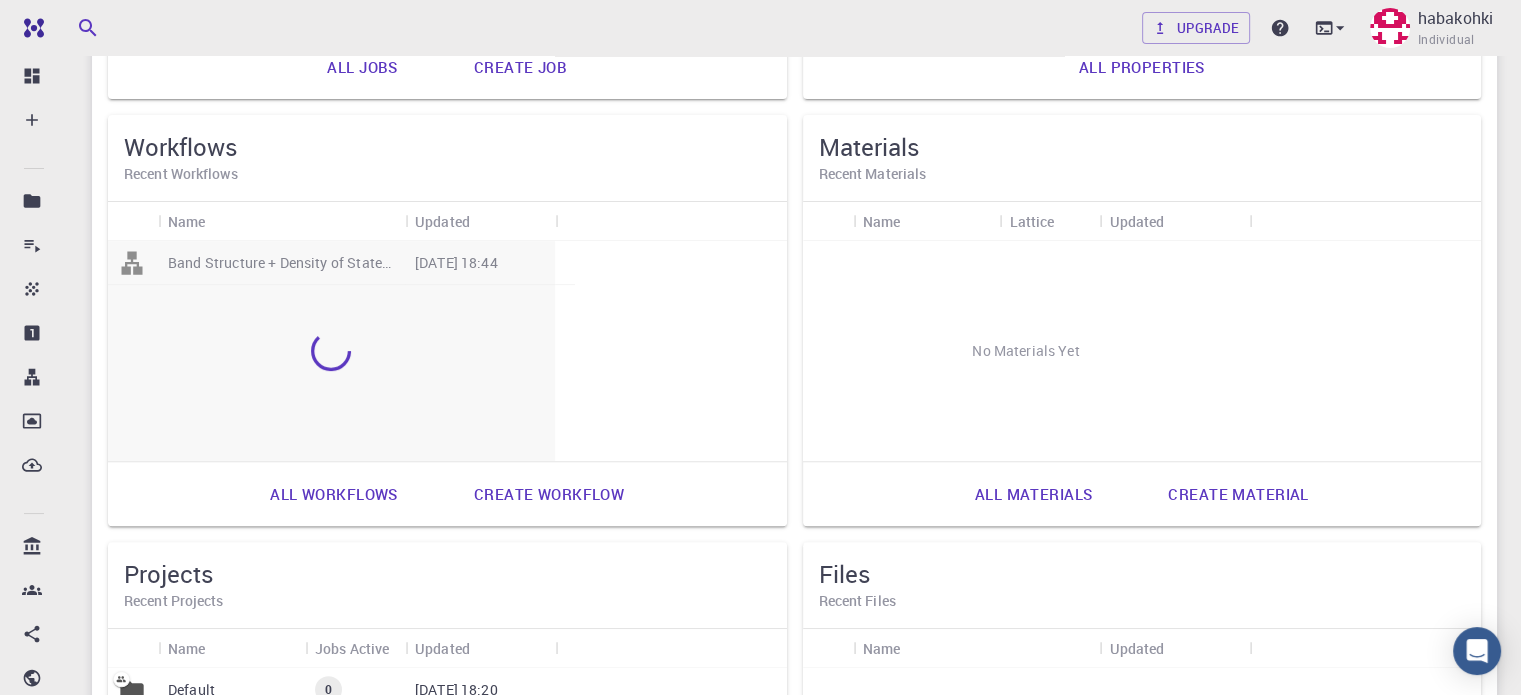 click on "Upload files" at bounding box center [1216, 921] 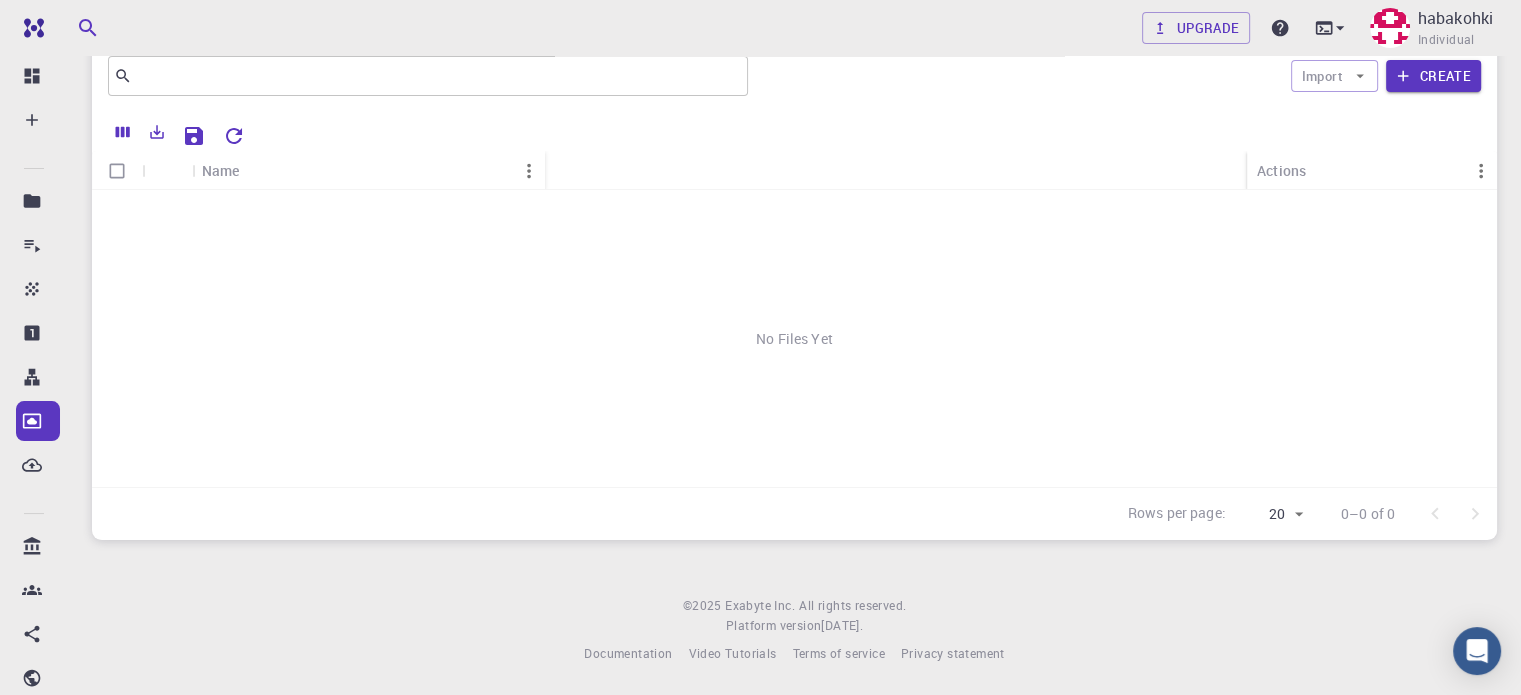 scroll, scrollTop: 0, scrollLeft: 0, axis: both 